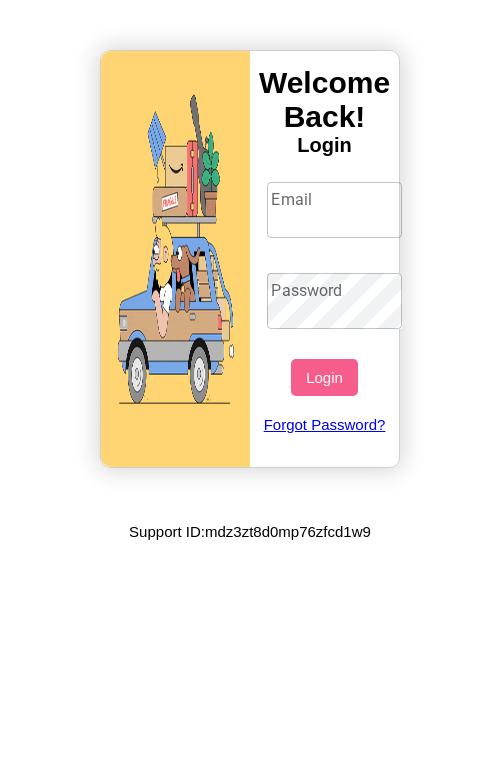 scroll, scrollTop: 0, scrollLeft: 0, axis: both 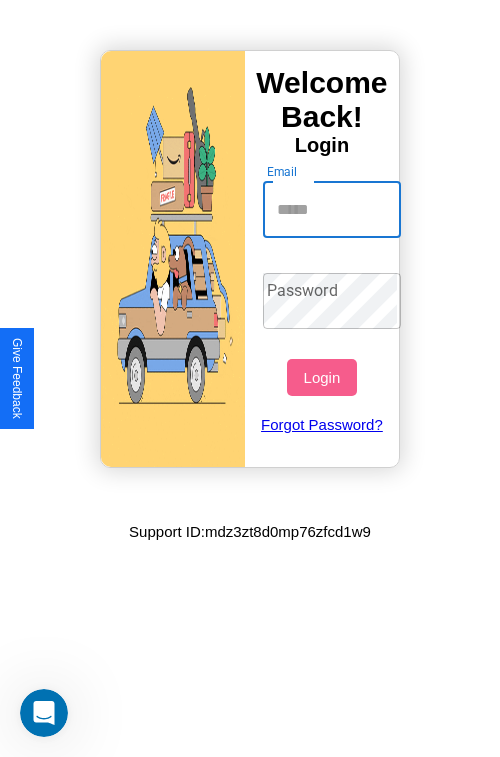 click on "Email" at bounding box center [332, 210] 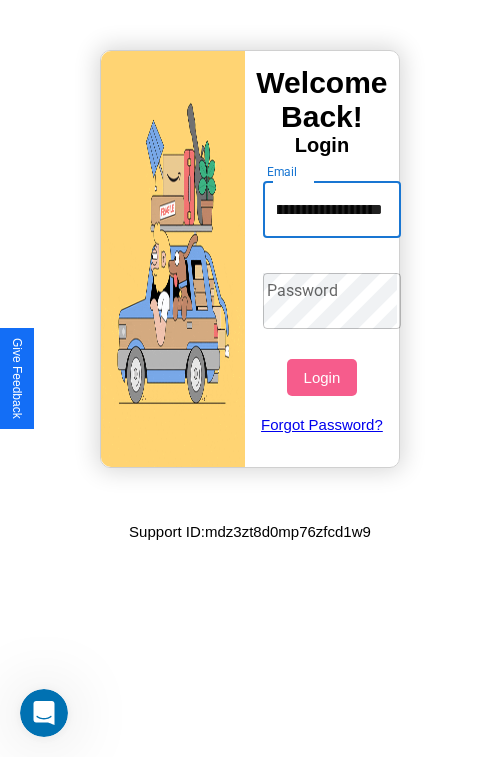 scroll, scrollTop: 0, scrollLeft: 107, axis: horizontal 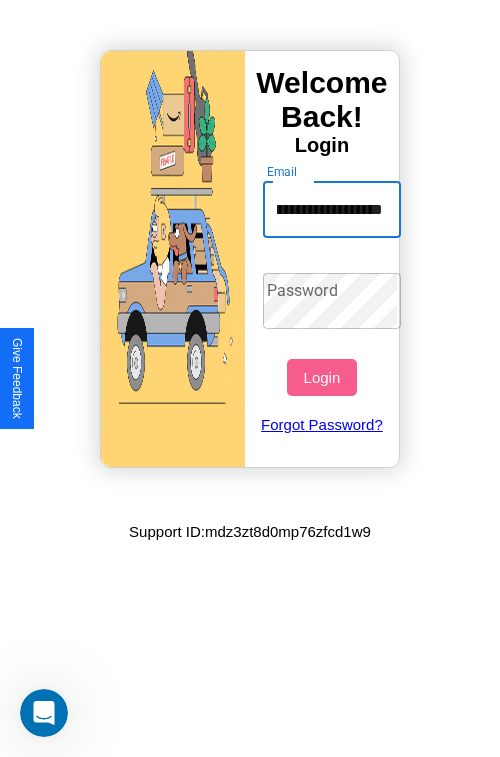 type on "**********" 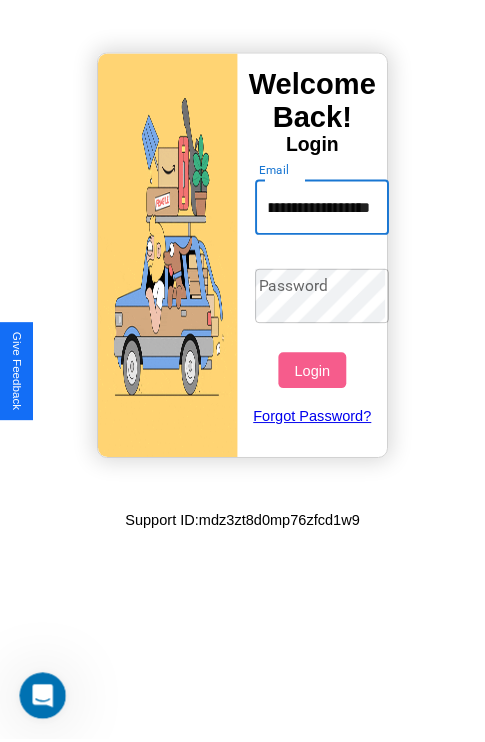 scroll, scrollTop: 0, scrollLeft: 0, axis: both 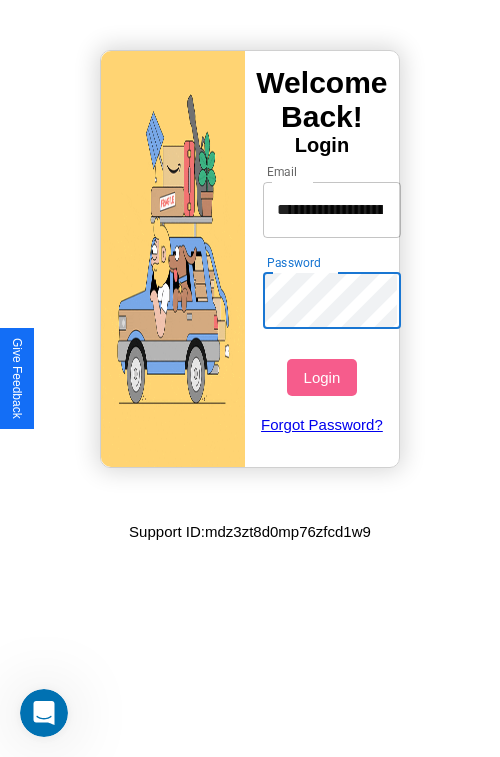 click on "Login" at bounding box center [321, 377] 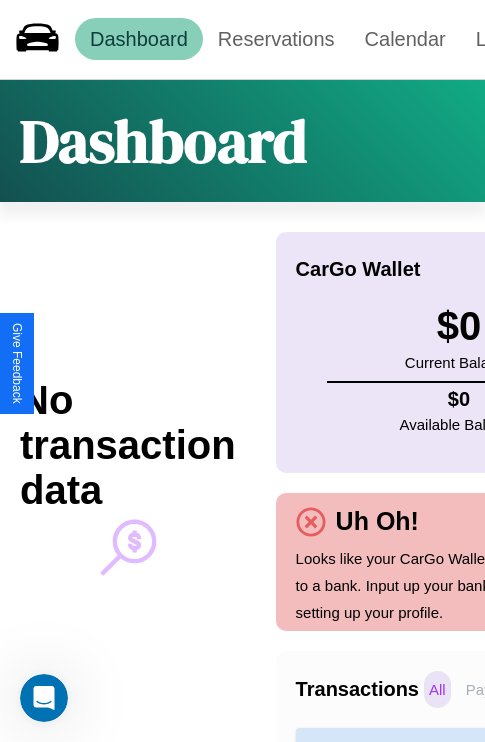 scroll, scrollTop: 0, scrollLeft: 0, axis: both 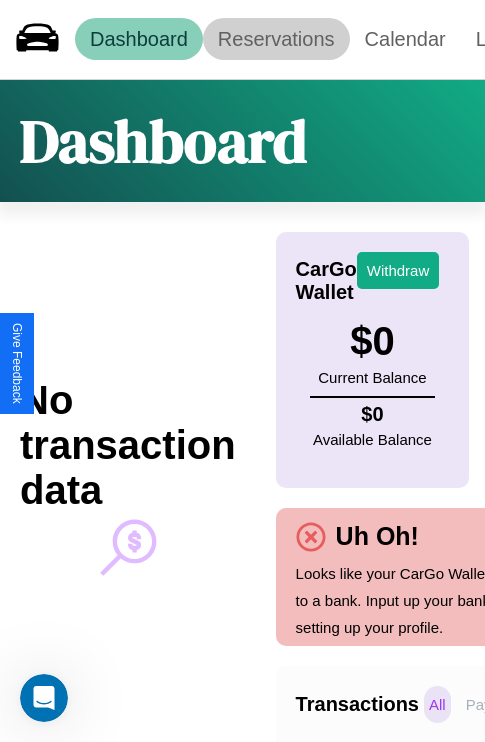 click on "Reservations" at bounding box center [276, 39] 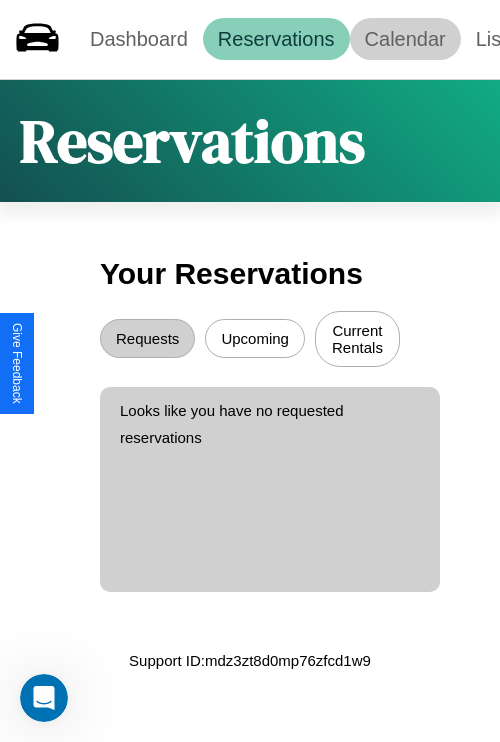 click on "Calendar" at bounding box center (405, 39) 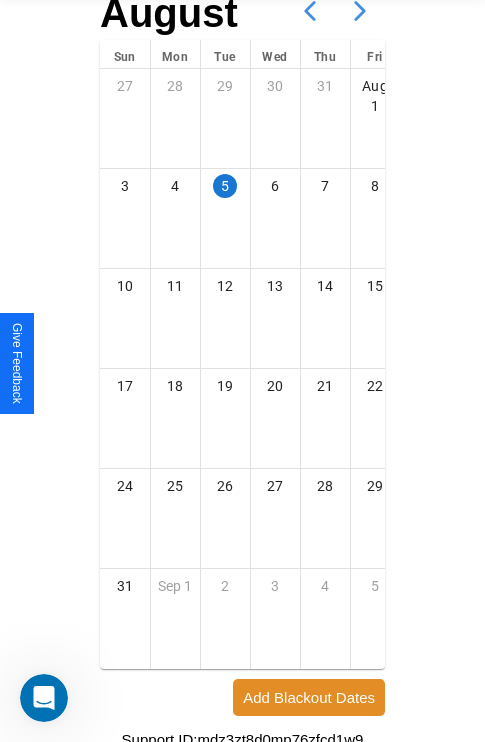 scroll, scrollTop: 242, scrollLeft: 0, axis: vertical 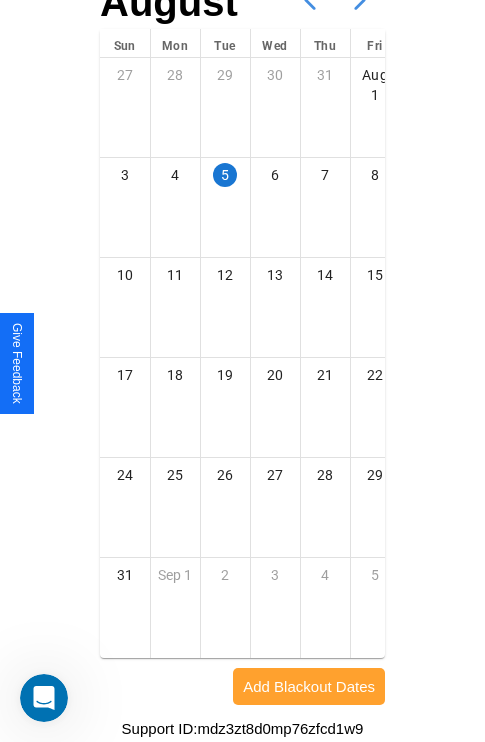 click on "Add Blackout Dates" at bounding box center [309, 686] 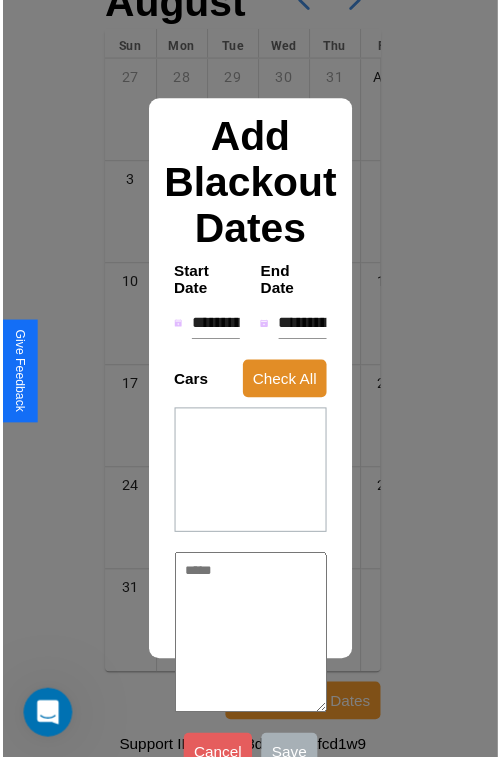 scroll, scrollTop: 227, scrollLeft: 0, axis: vertical 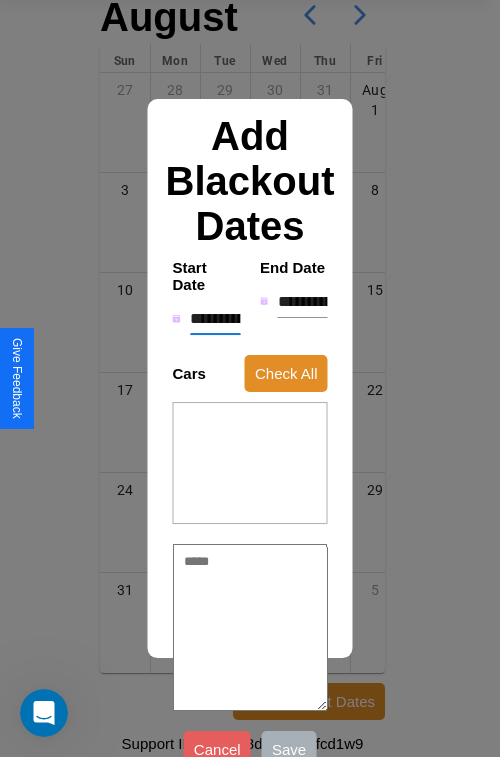 click on "**********" at bounding box center (215, 319) 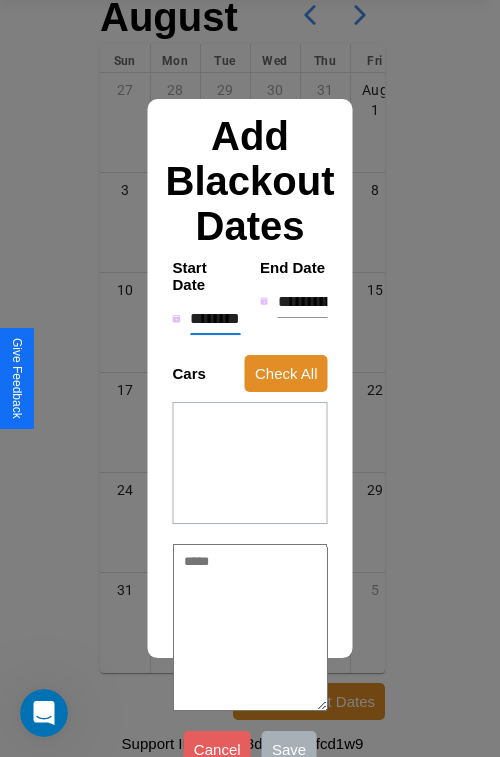 type on "*" 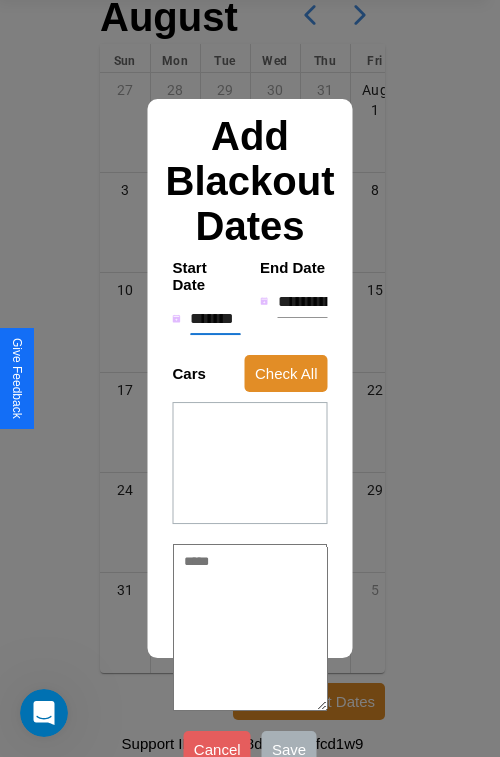 type on "*" 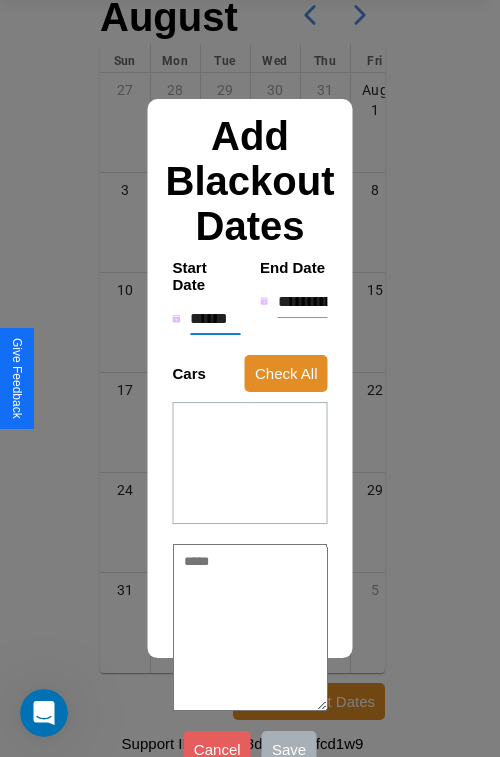 type on "*" 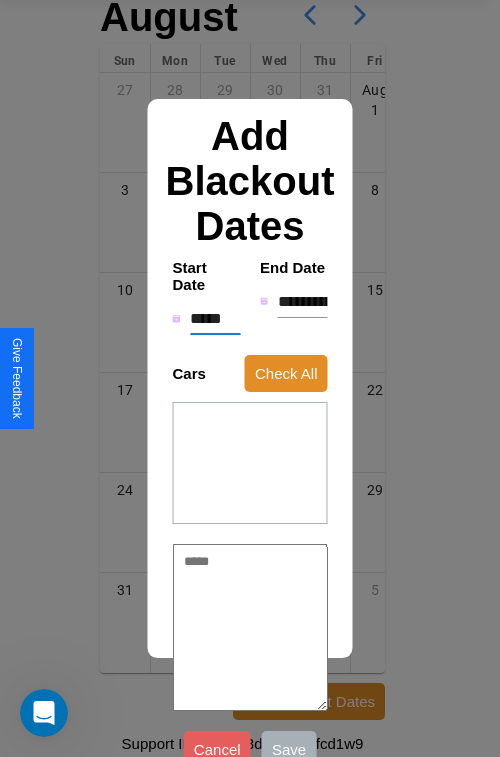 type on "*" 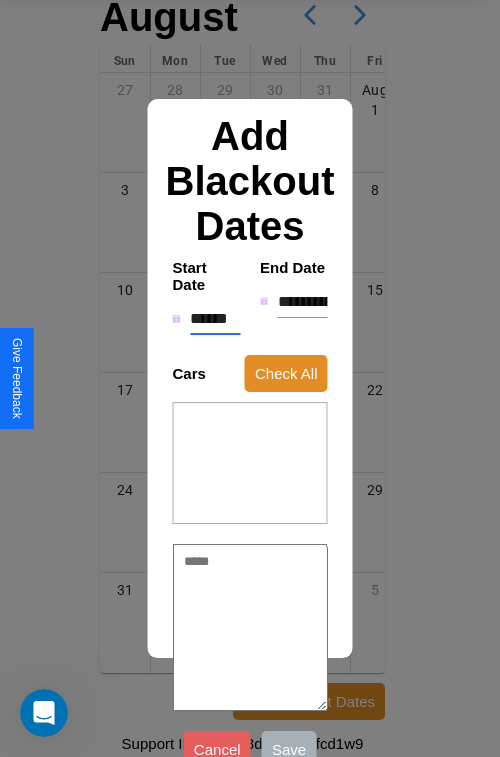 type on "*" 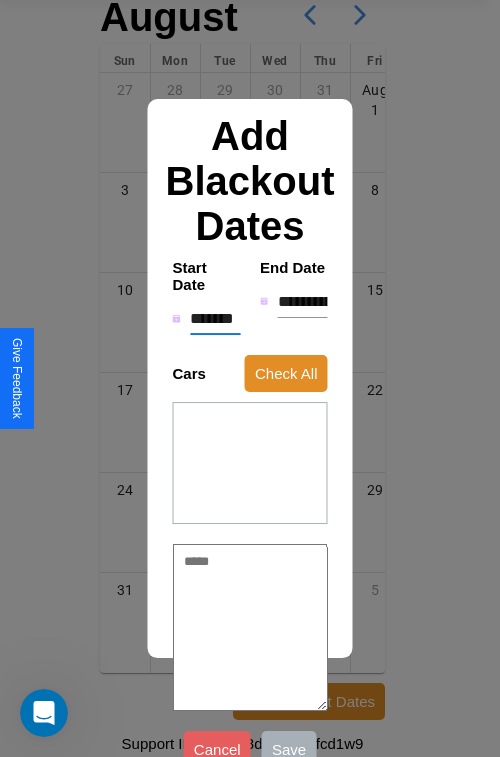 type on "*" 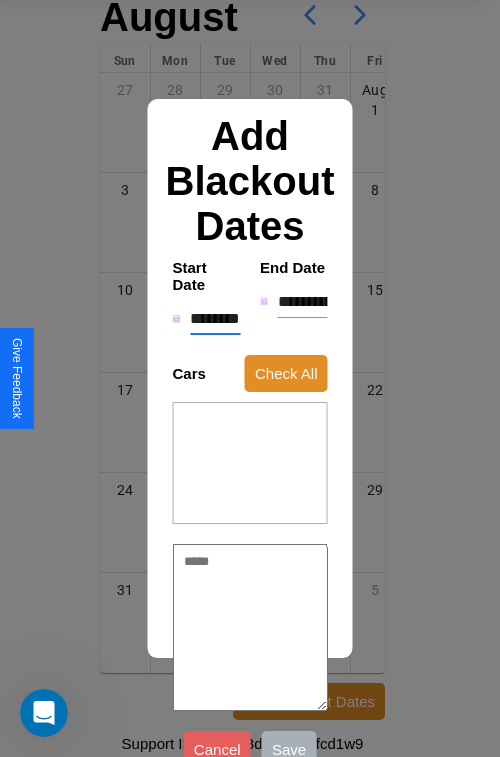 type on "*" 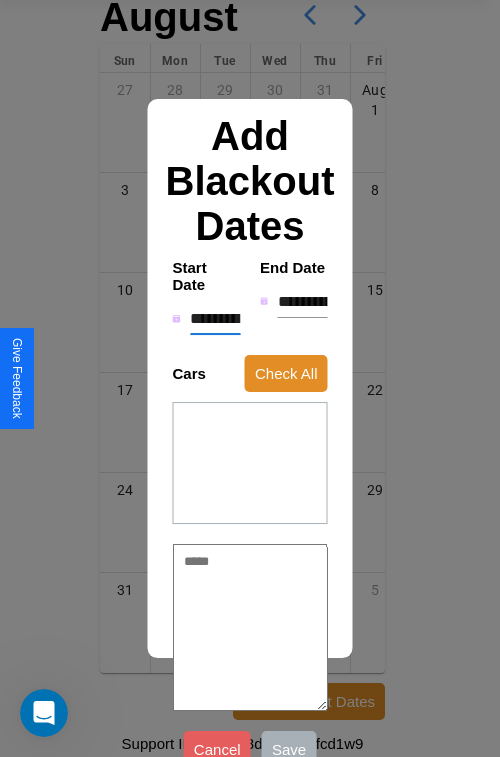 type on "*" 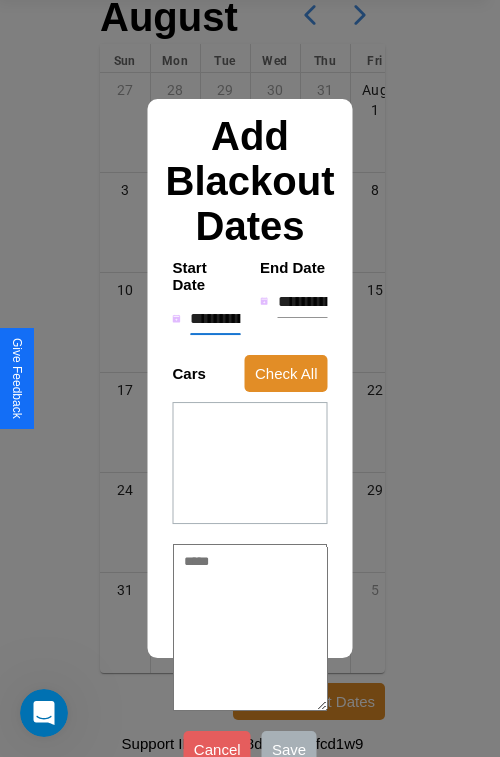 type on "*" 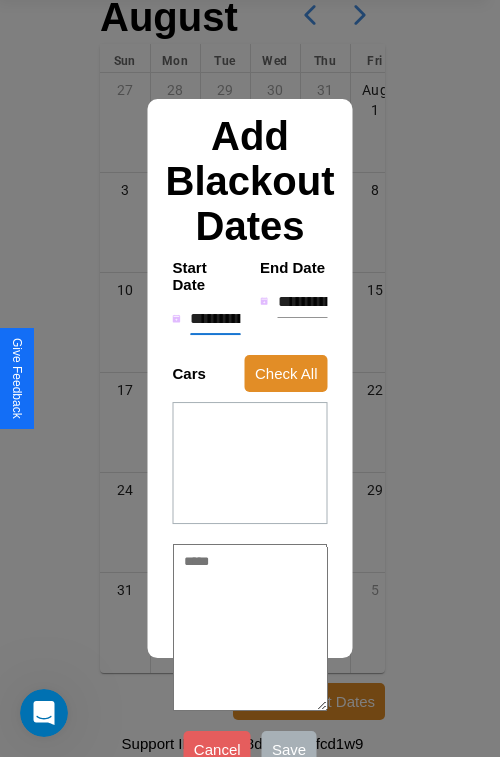 type on "*" 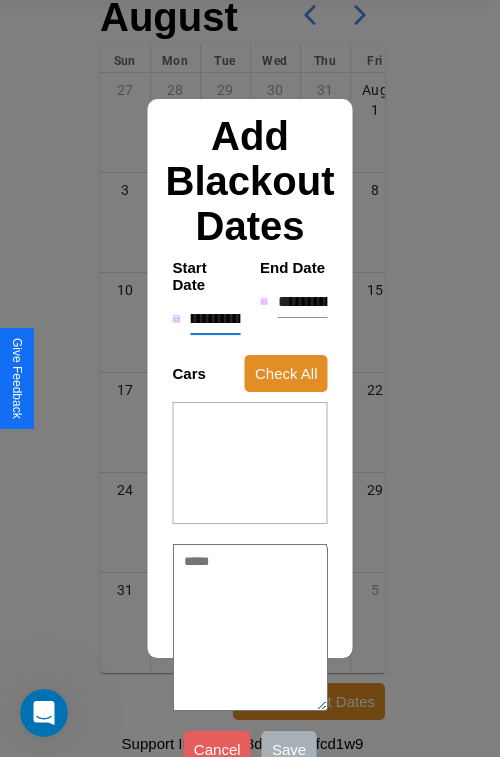 type on "**********" 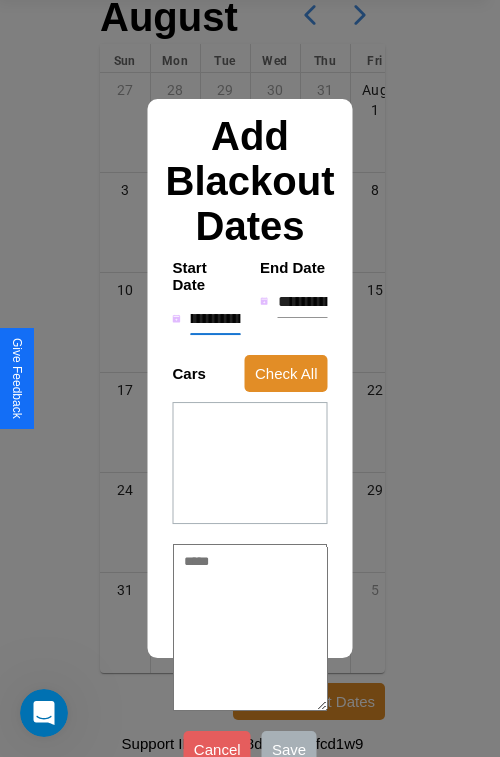 type on "*" 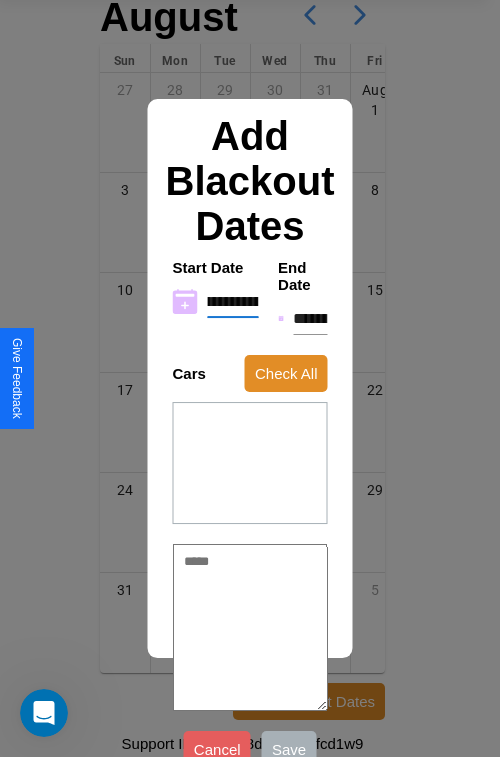 type on "**********" 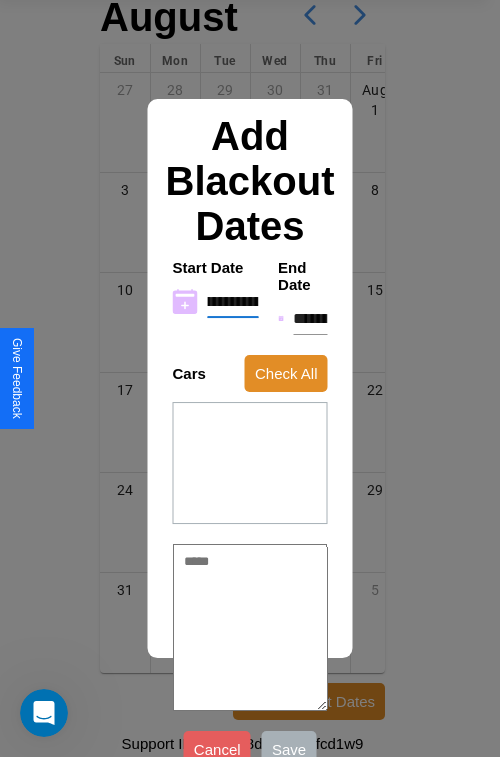 type on "*" 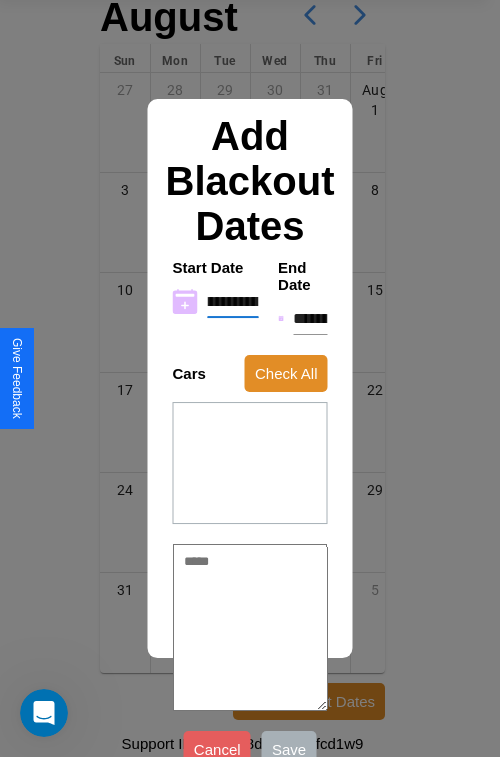 type on "**********" 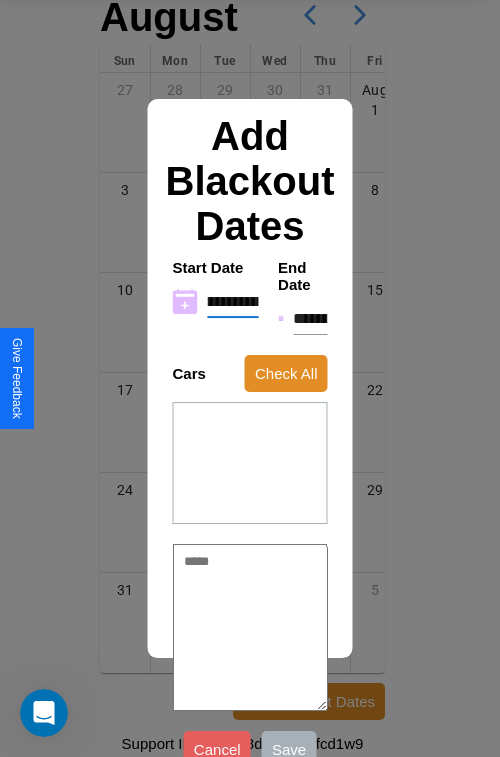 type on "*" 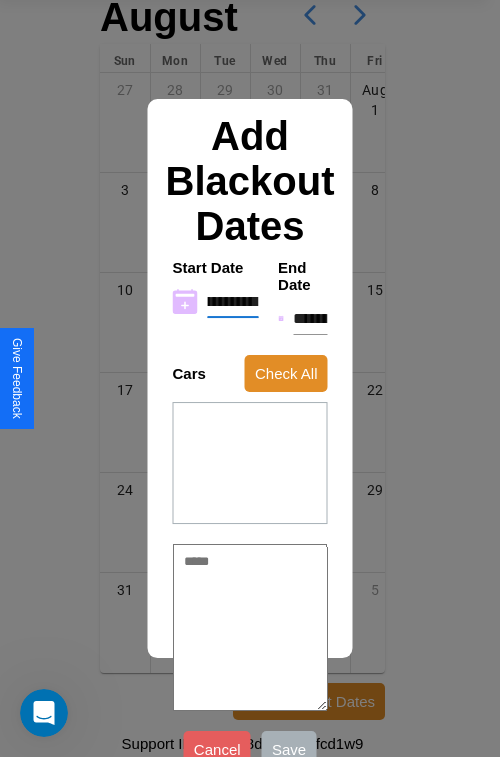 type on "**********" 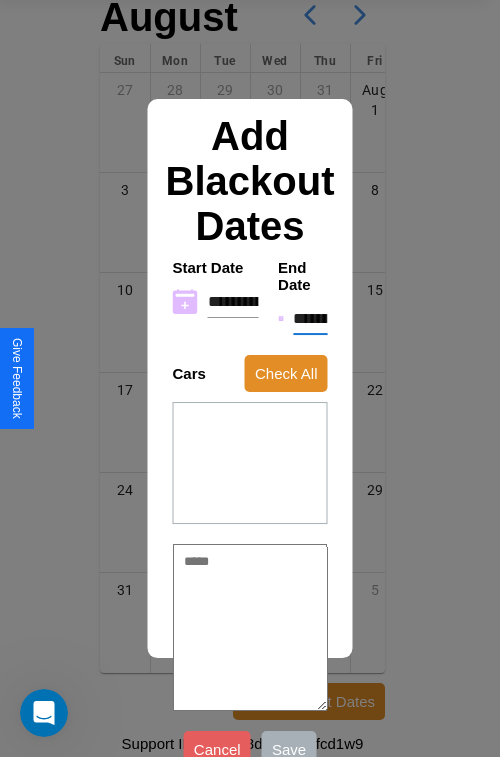click on "**********" at bounding box center (310, 319) 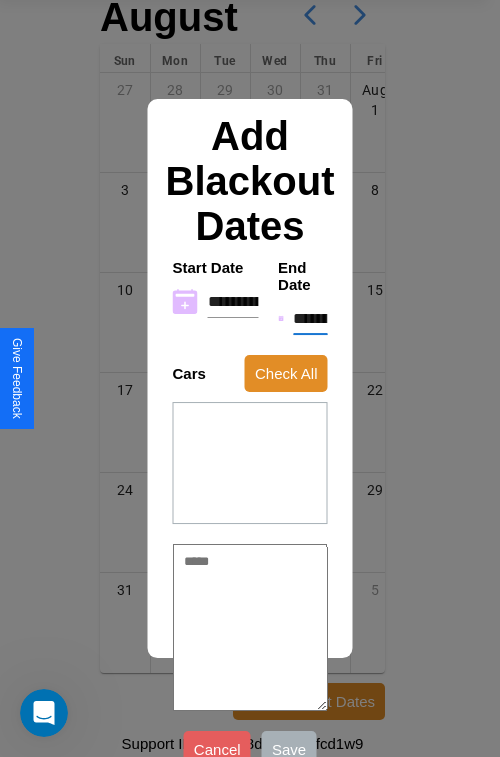 type on "*" 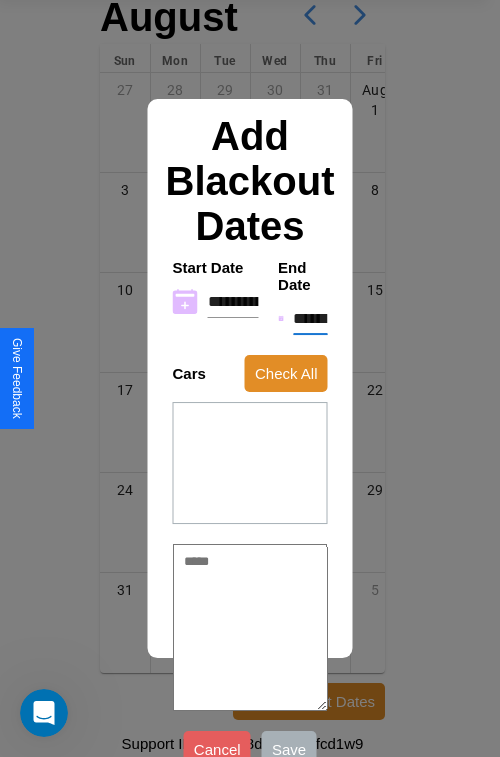 type on "*" 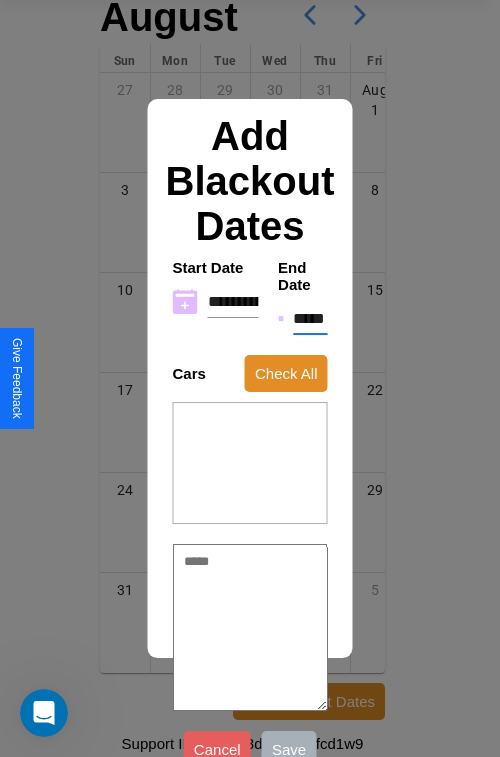 type on "*" 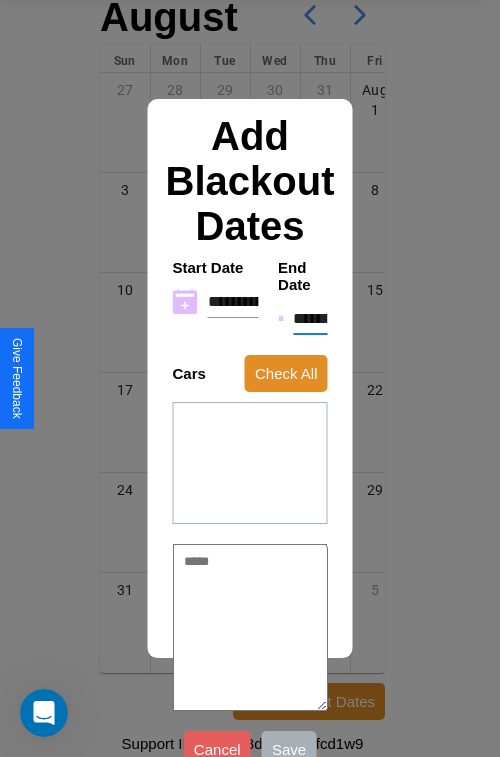 type on "*" 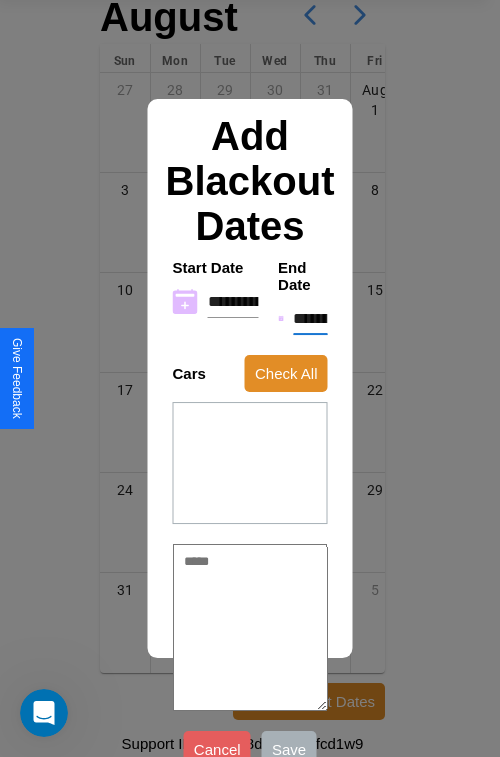 type on "*" 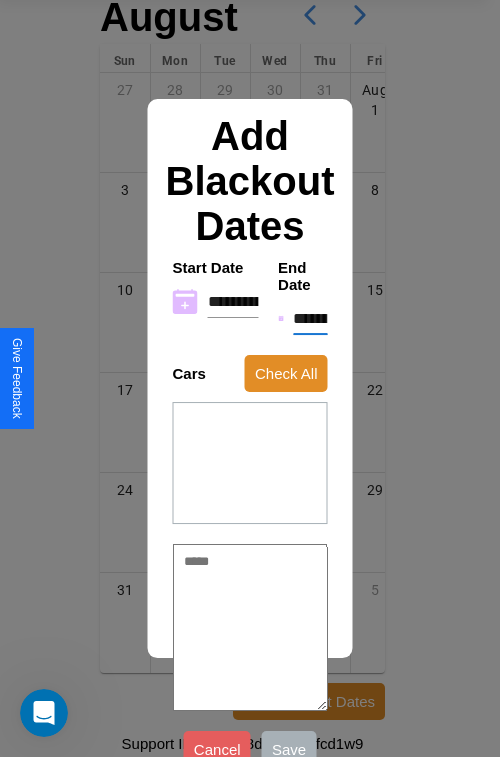type on "*" 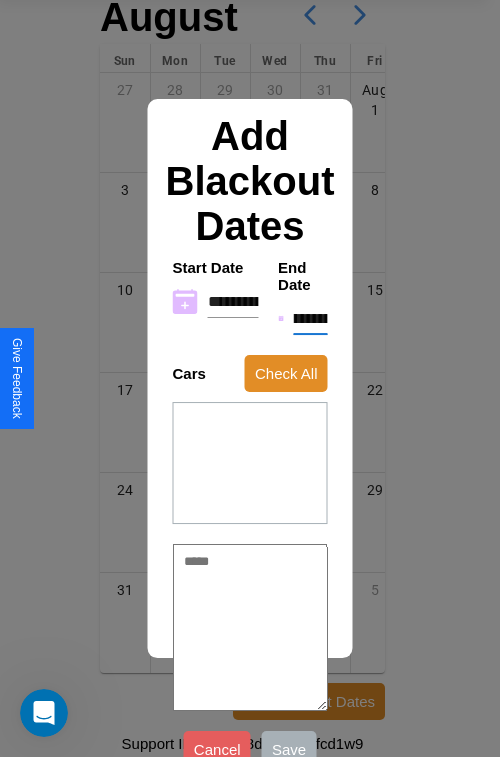 type on "**********" 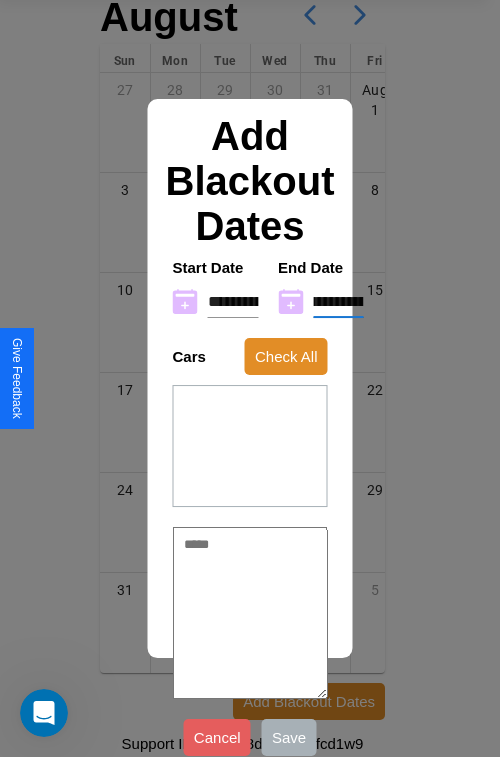 type on "**********" 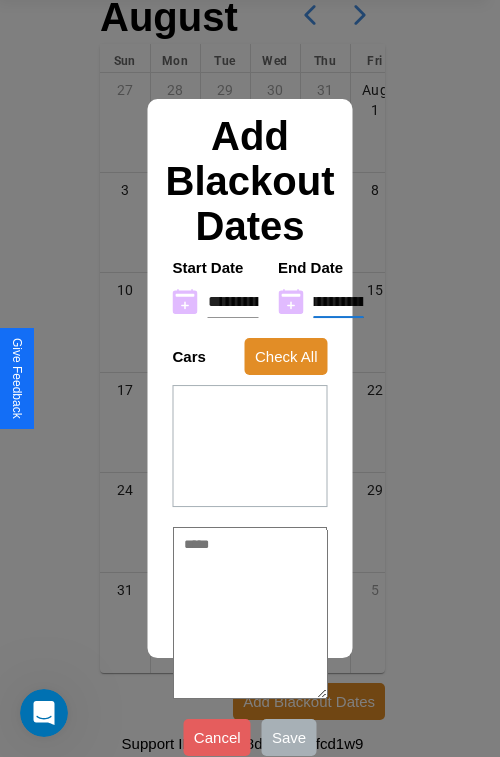 type on "*" 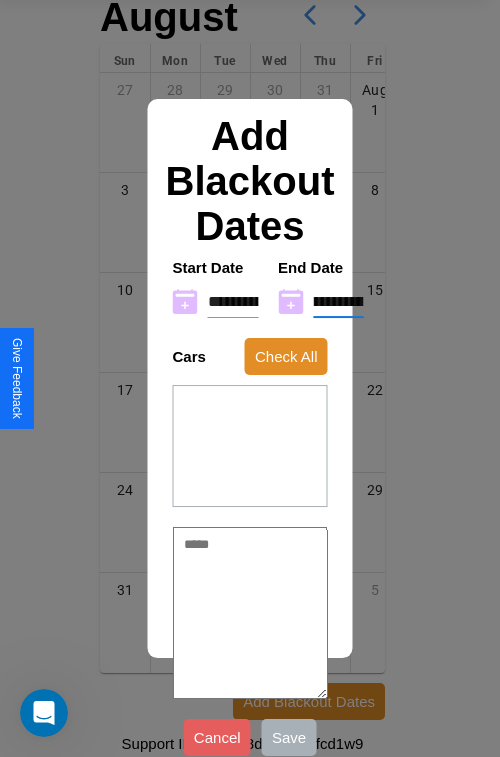 type on "**********" 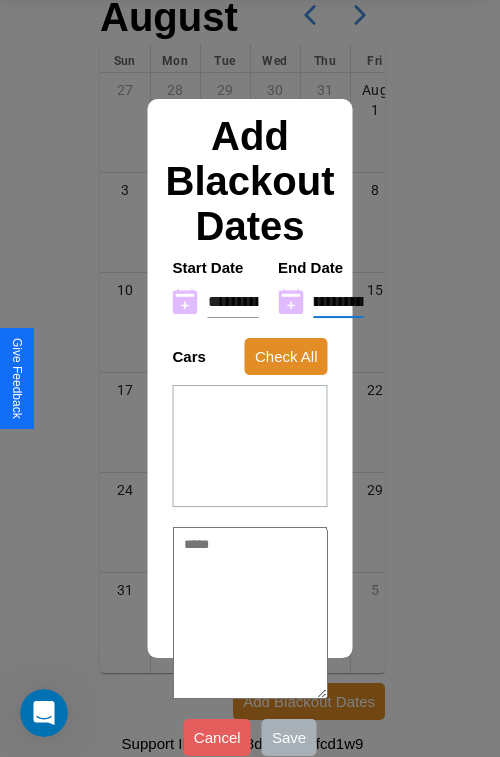 type on "*" 